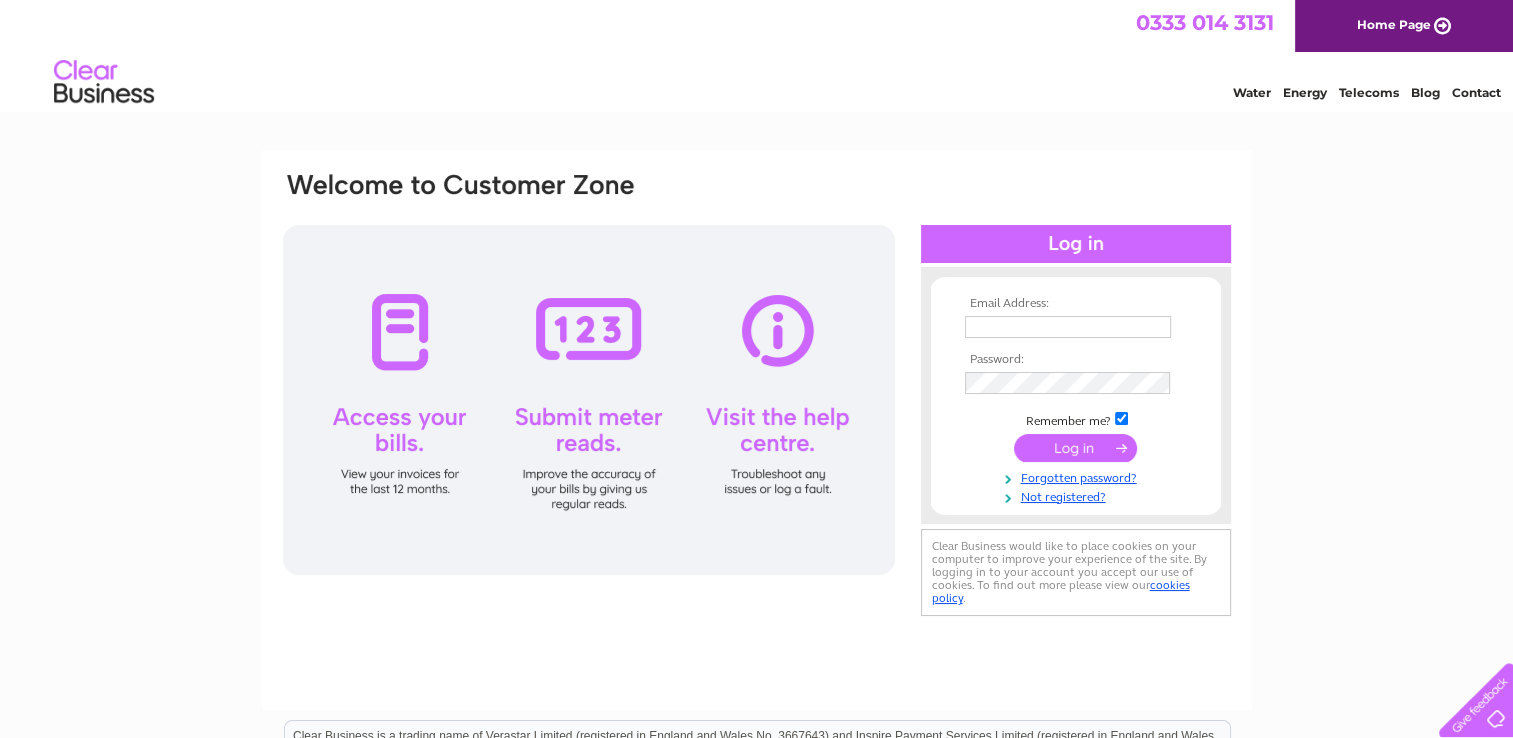 scroll, scrollTop: 0, scrollLeft: 0, axis: both 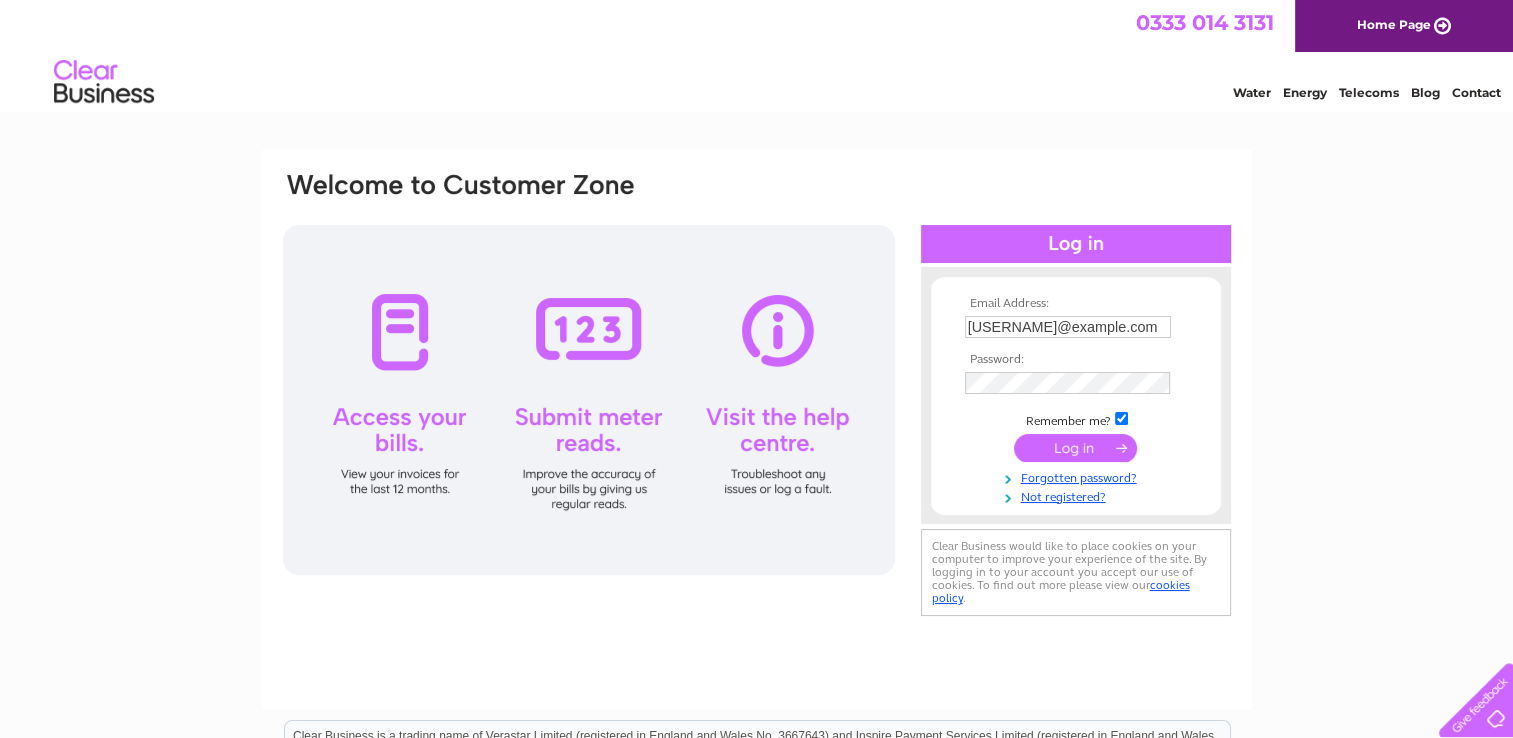 click at bounding box center [1075, 448] 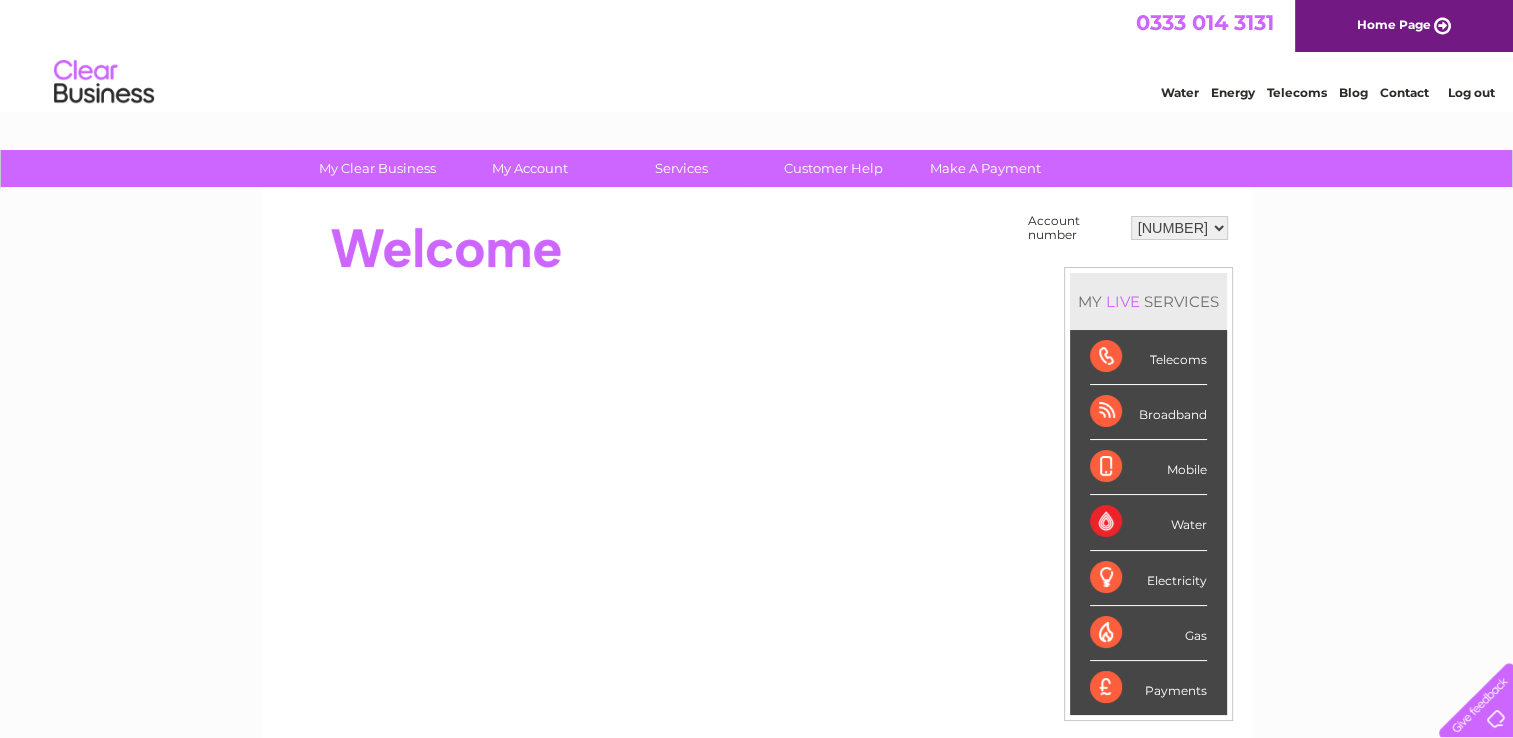 scroll, scrollTop: 0, scrollLeft: 0, axis: both 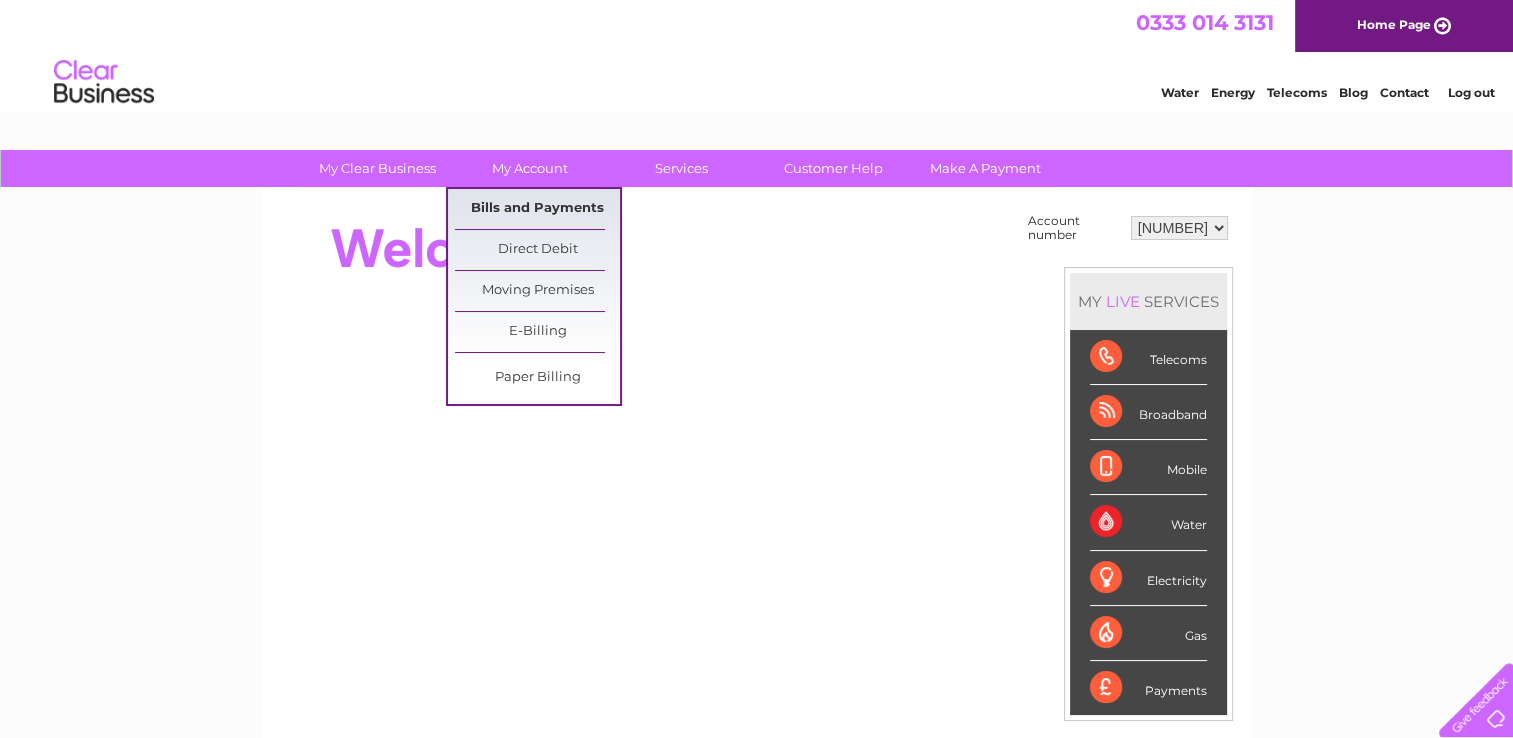 click on "Bills and Payments" at bounding box center (537, 209) 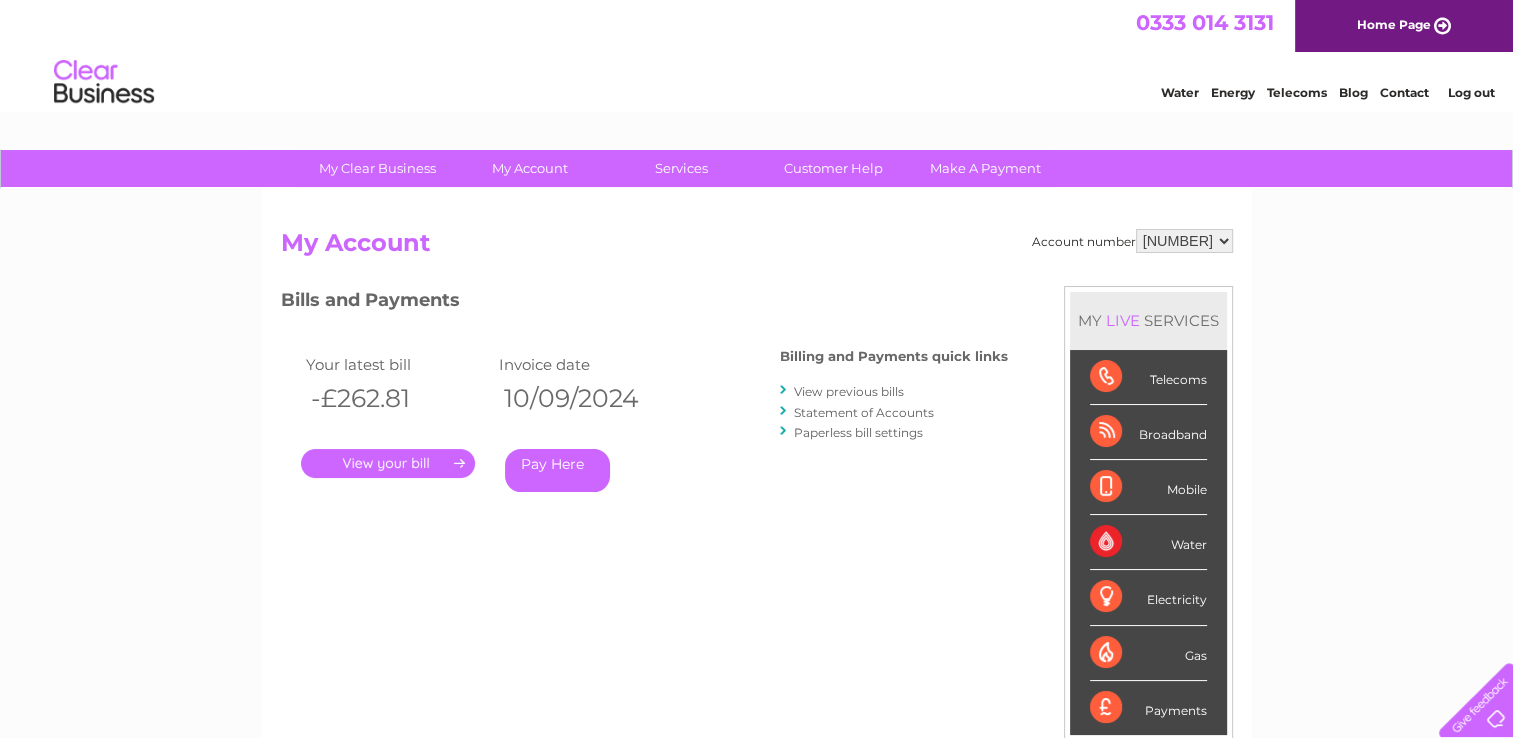 scroll, scrollTop: 0, scrollLeft: 0, axis: both 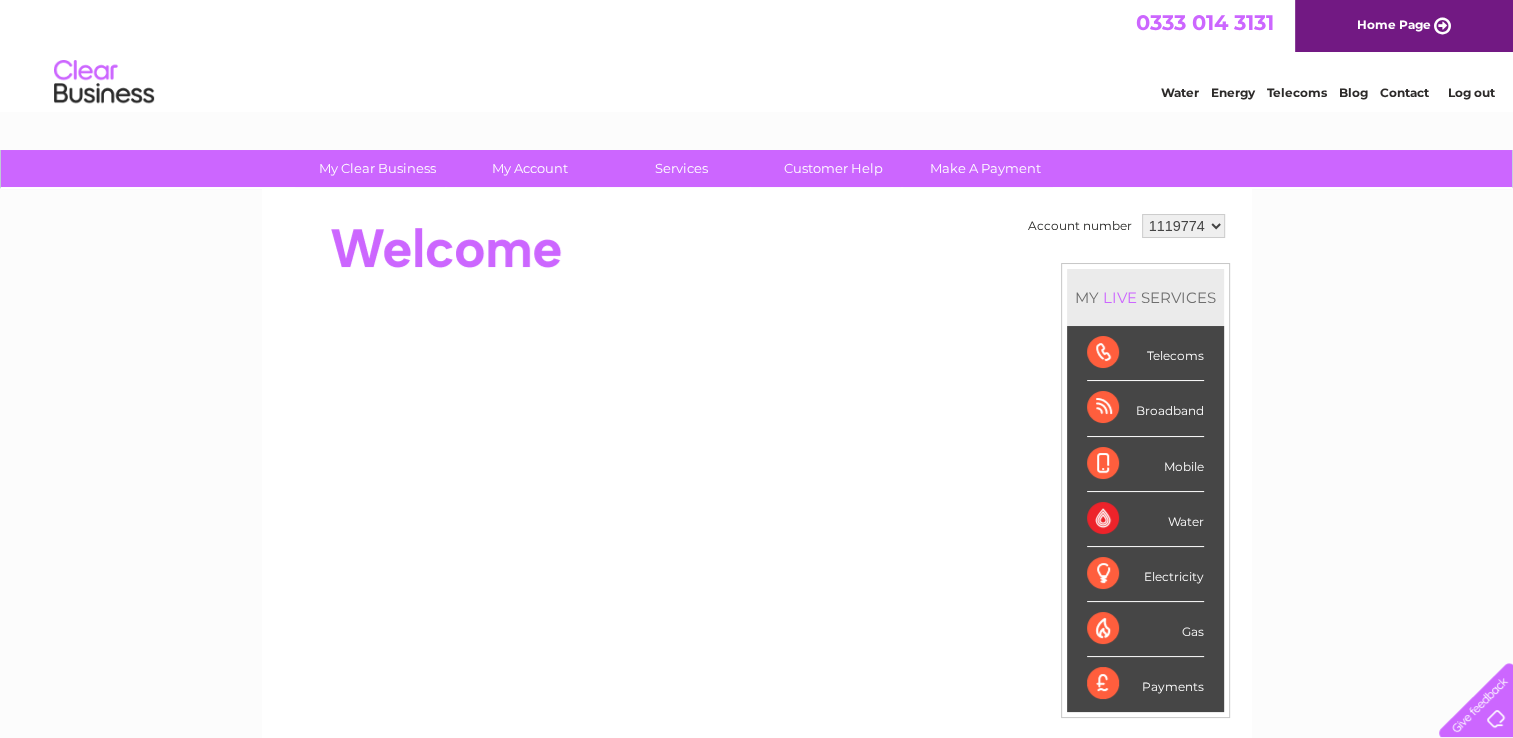 click on "Log out" at bounding box center [1470, 92] 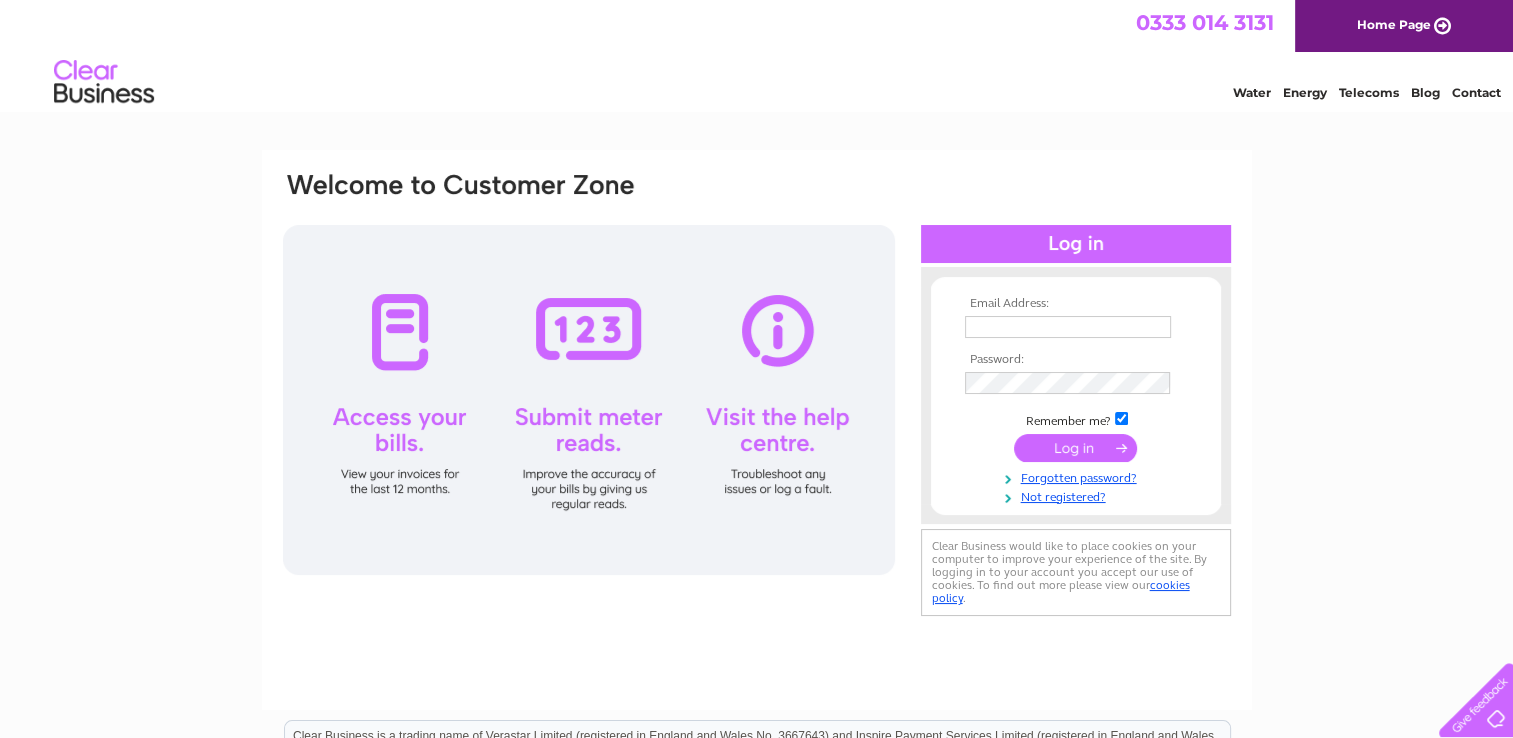scroll, scrollTop: 0, scrollLeft: 0, axis: both 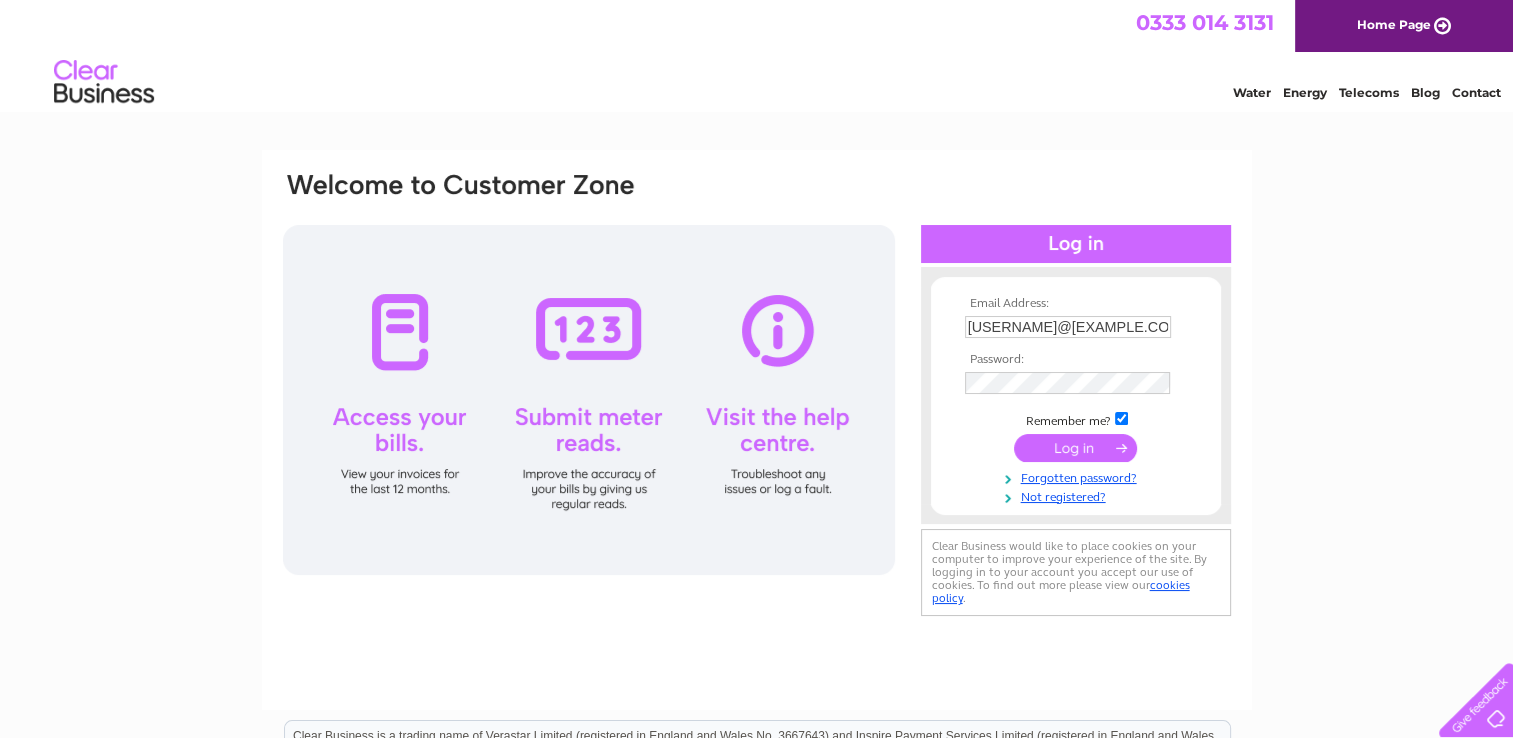 click on "[USERNAME]@[EXAMPLE.COM]" at bounding box center (1068, 327) 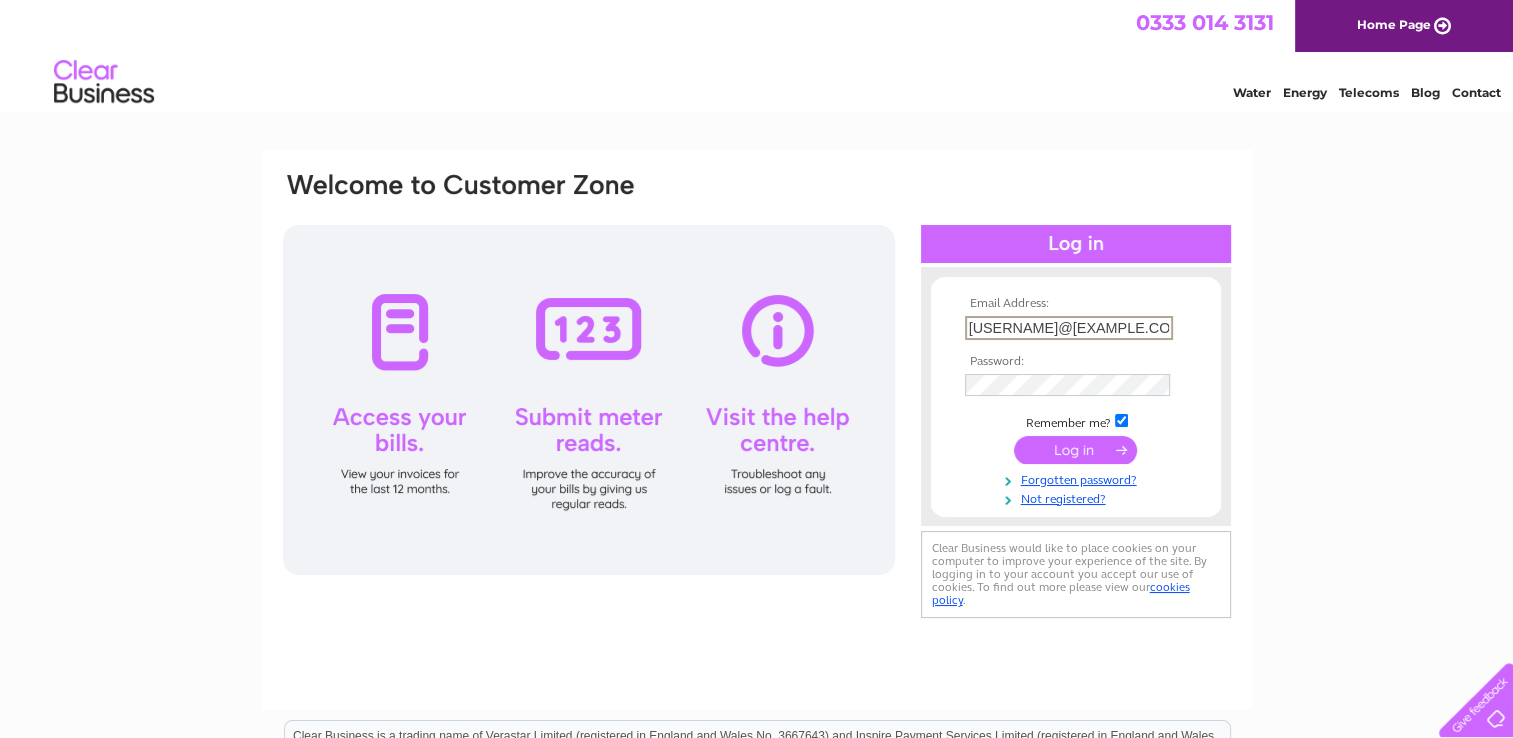 type on "[USERNAME]@[EXAMPLE.COM]" 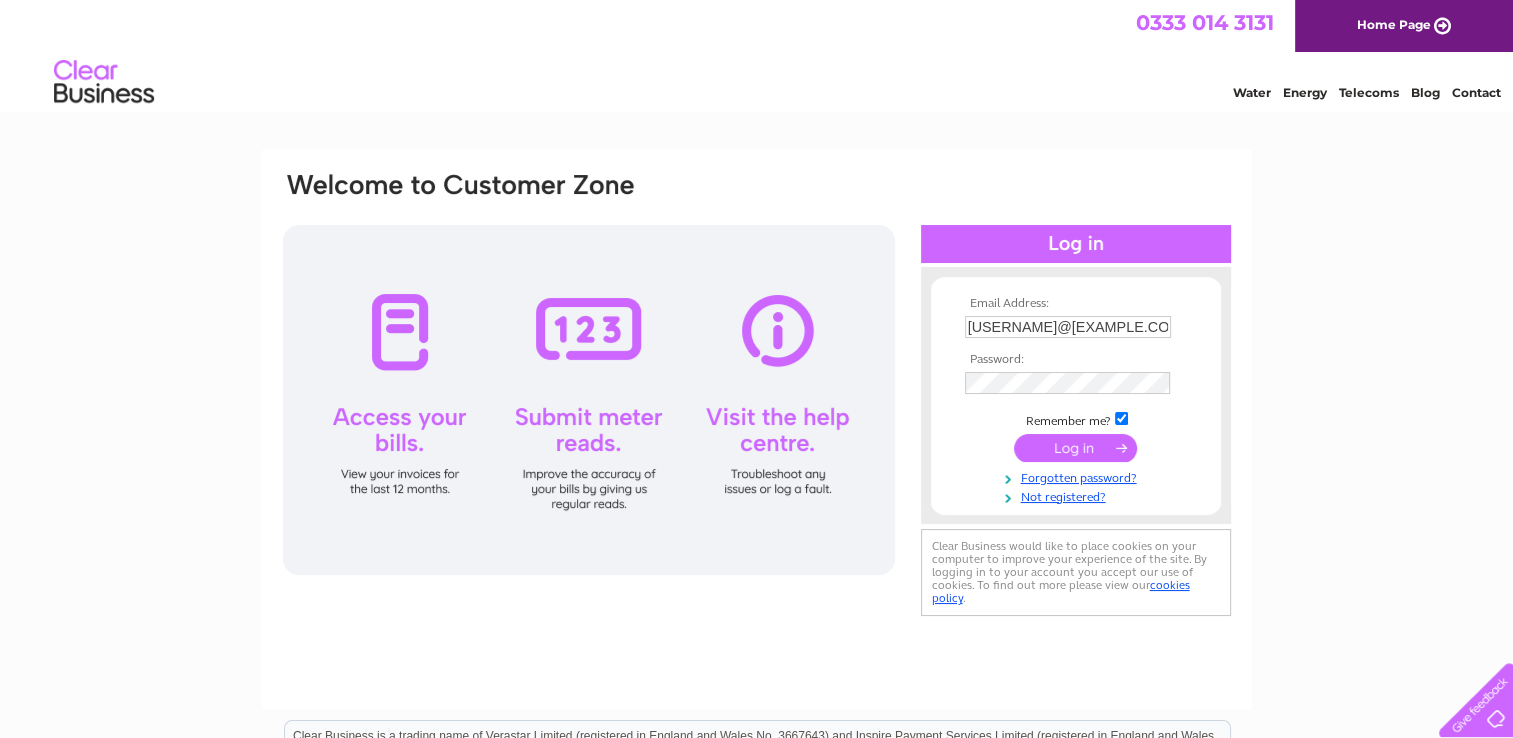 click at bounding box center [1075, 448] 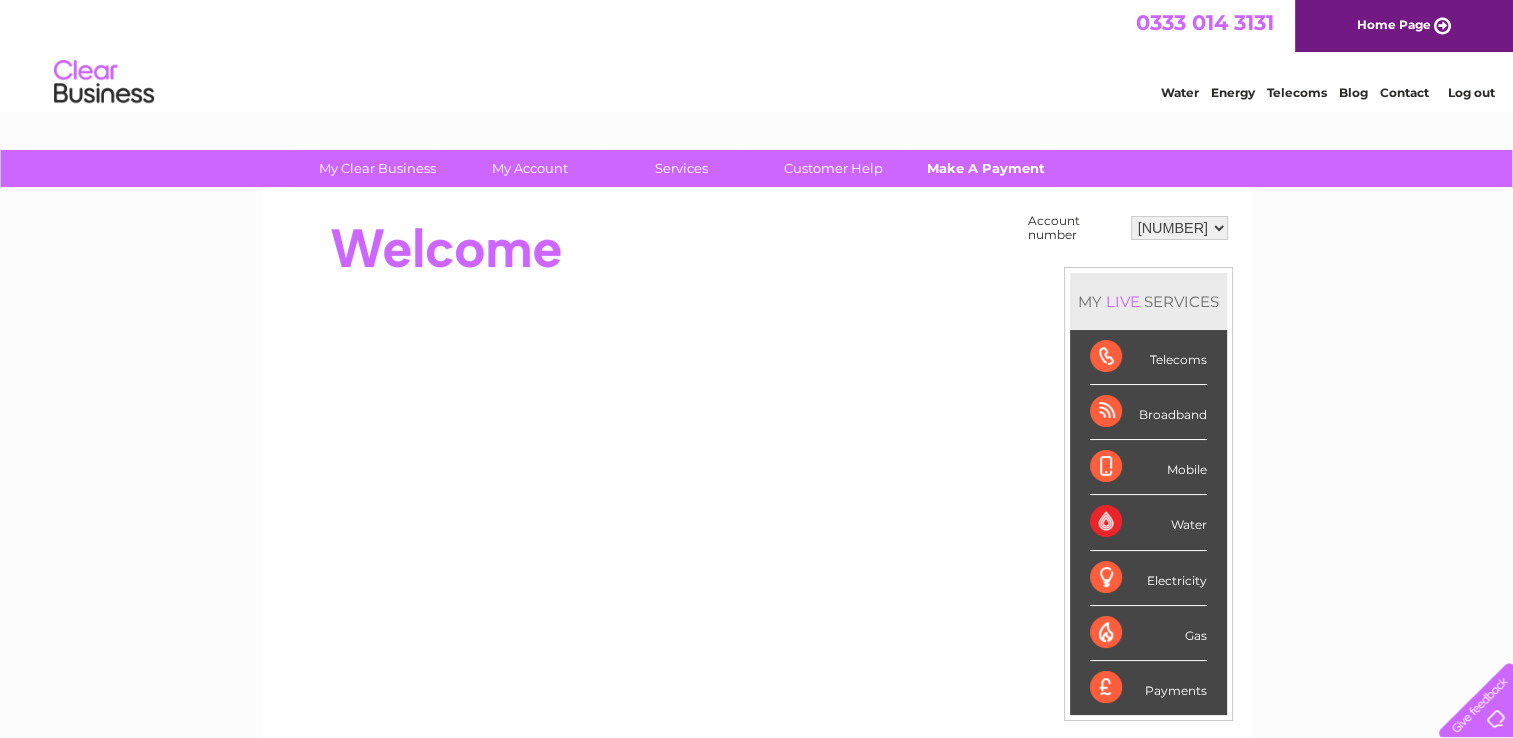 scroll, scrollTop: 0, scrollLeft: 0, axis: both 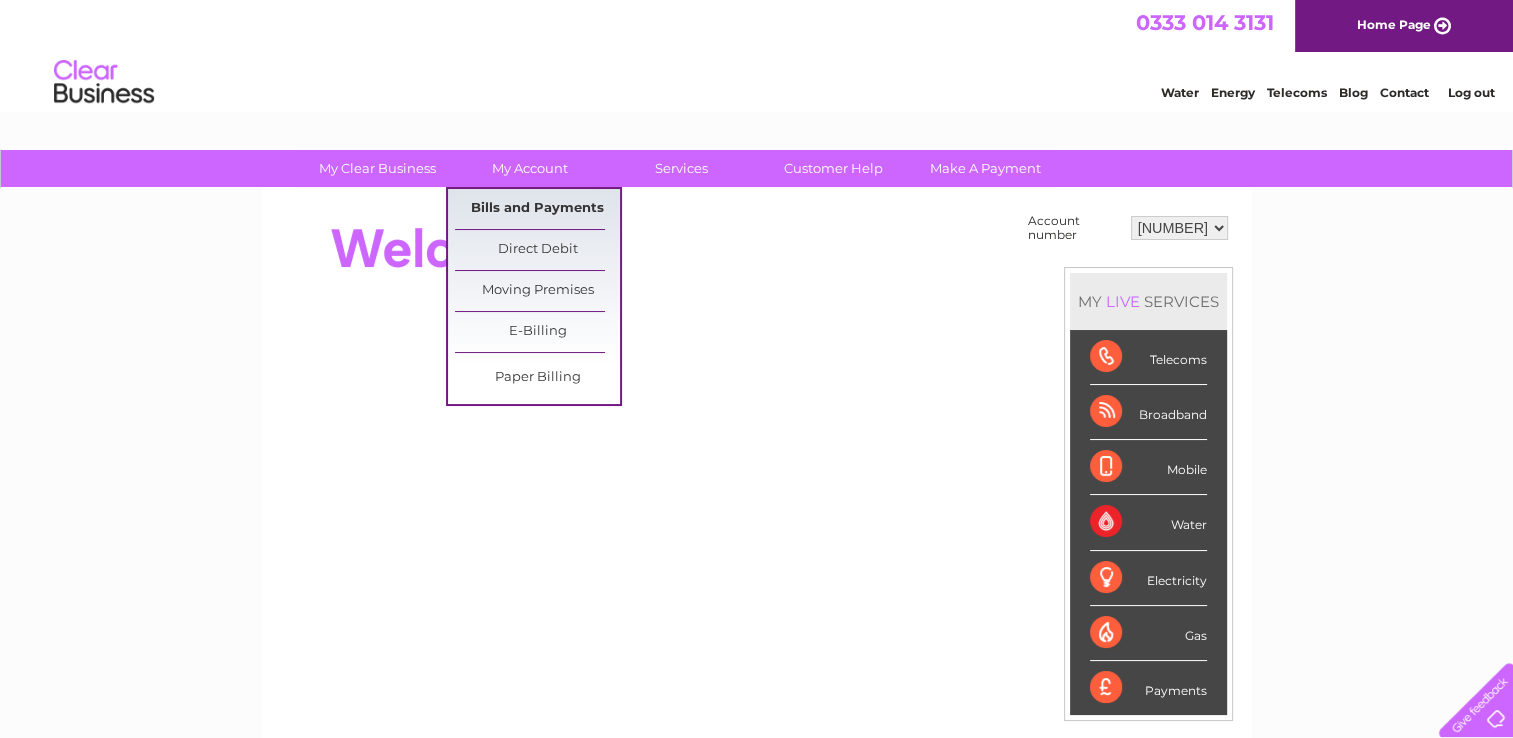 click on "Bills and Payments" at bounding box center (537, 209) 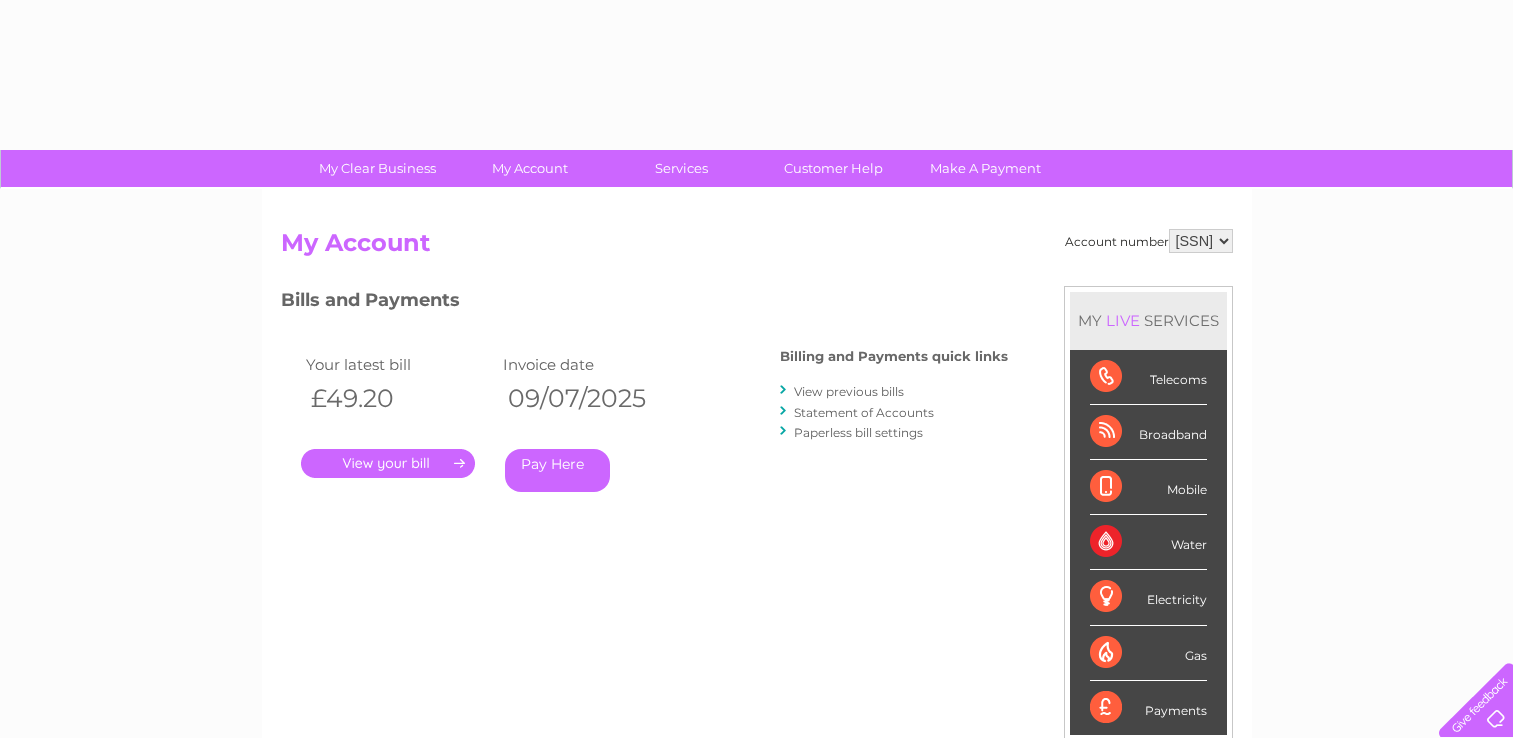 scroll, scrollTop: 0, scrollLeft: 0, axis: both 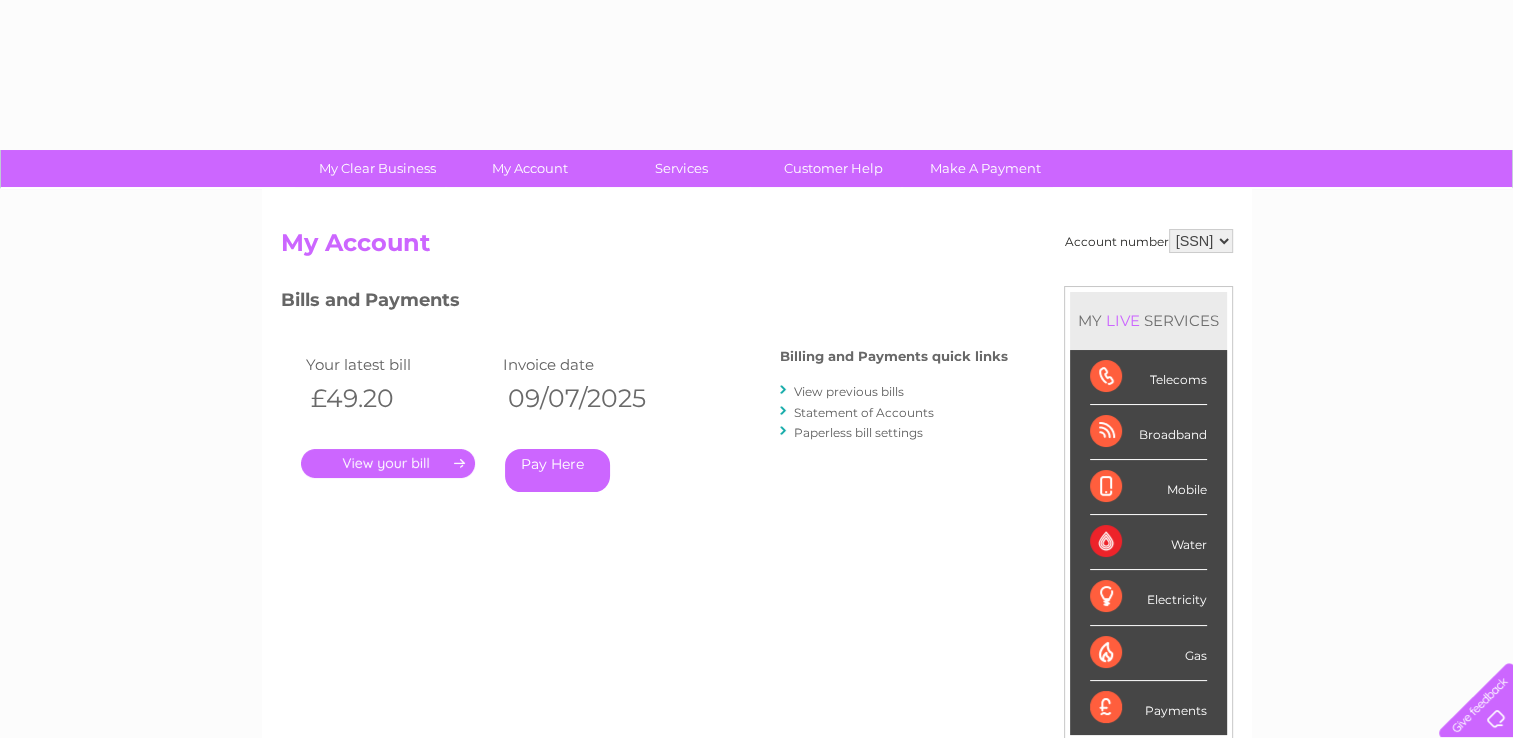 click on "." at bounding box center (388, 463) 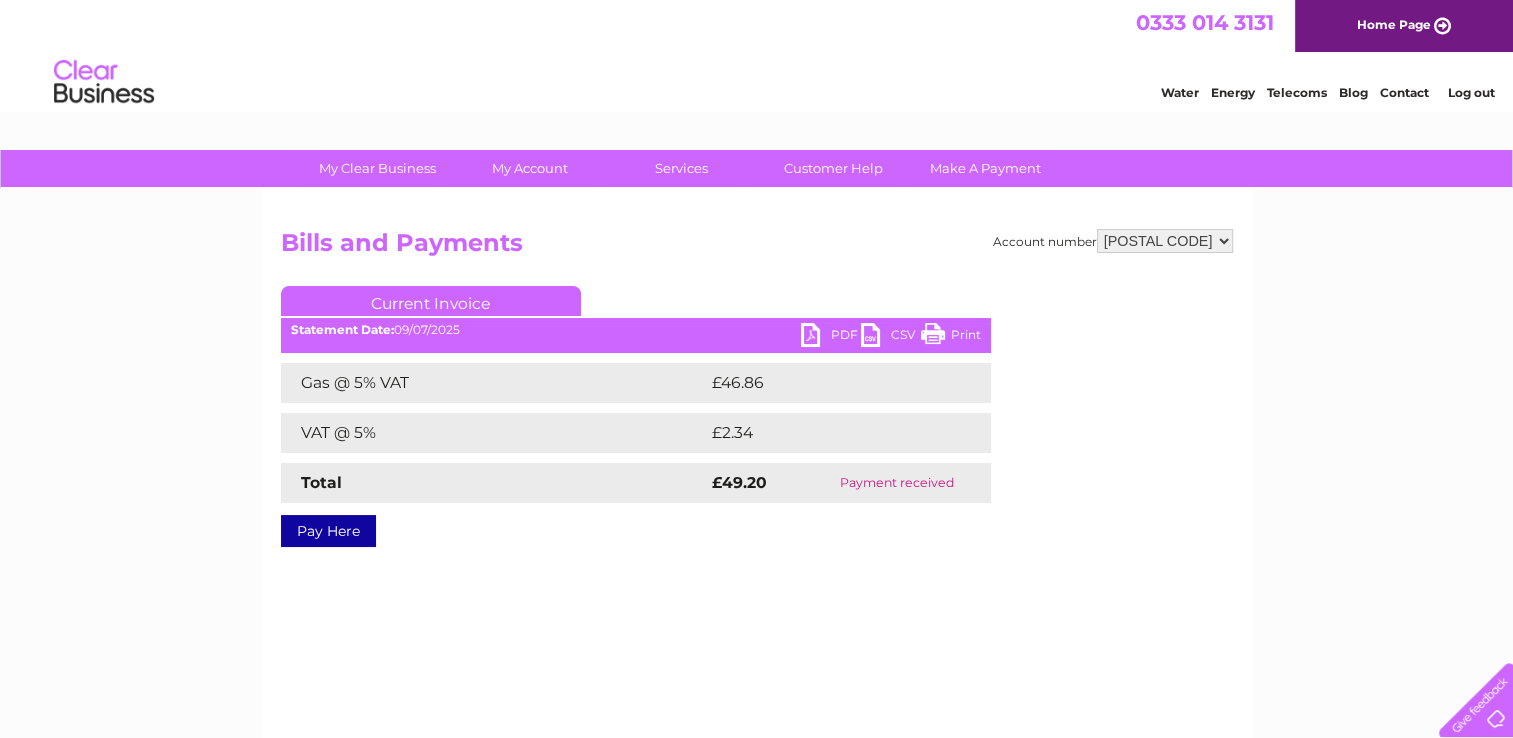 scroll, scrollTop: 0, scrollLeft: 0, axis: both 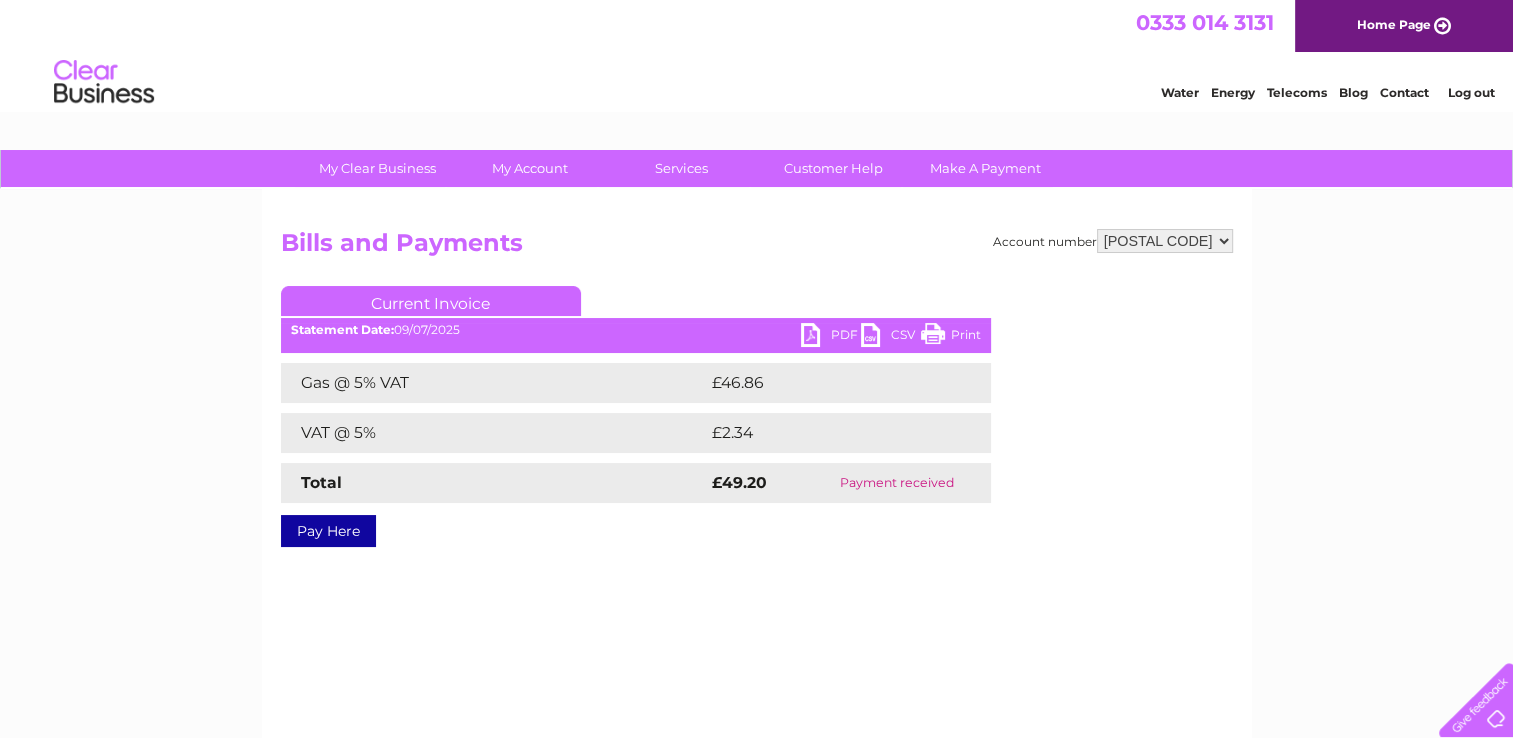 click on "PDF" at bounding box center [831, 337] 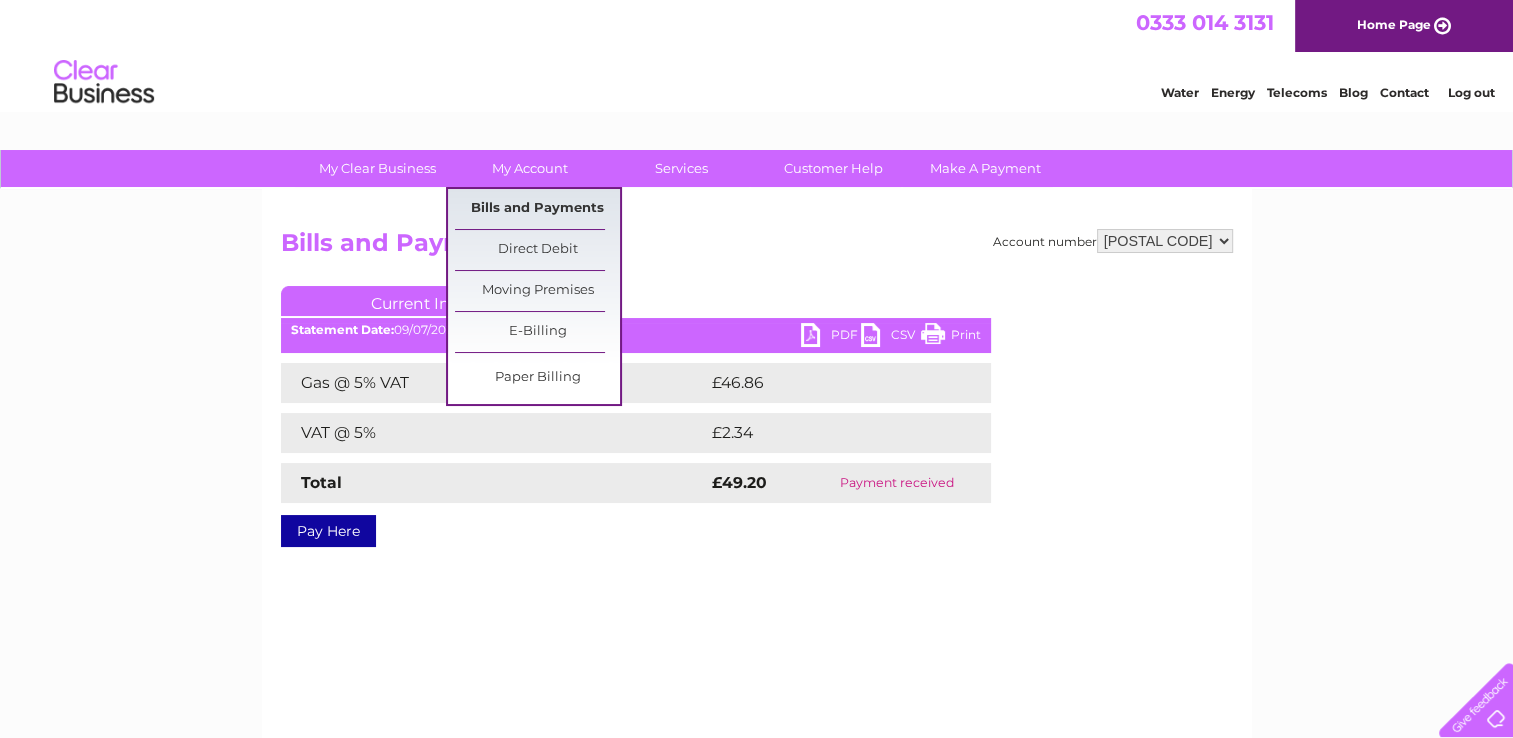 click on "Bills and Payments" at bounding box center (537, 209) 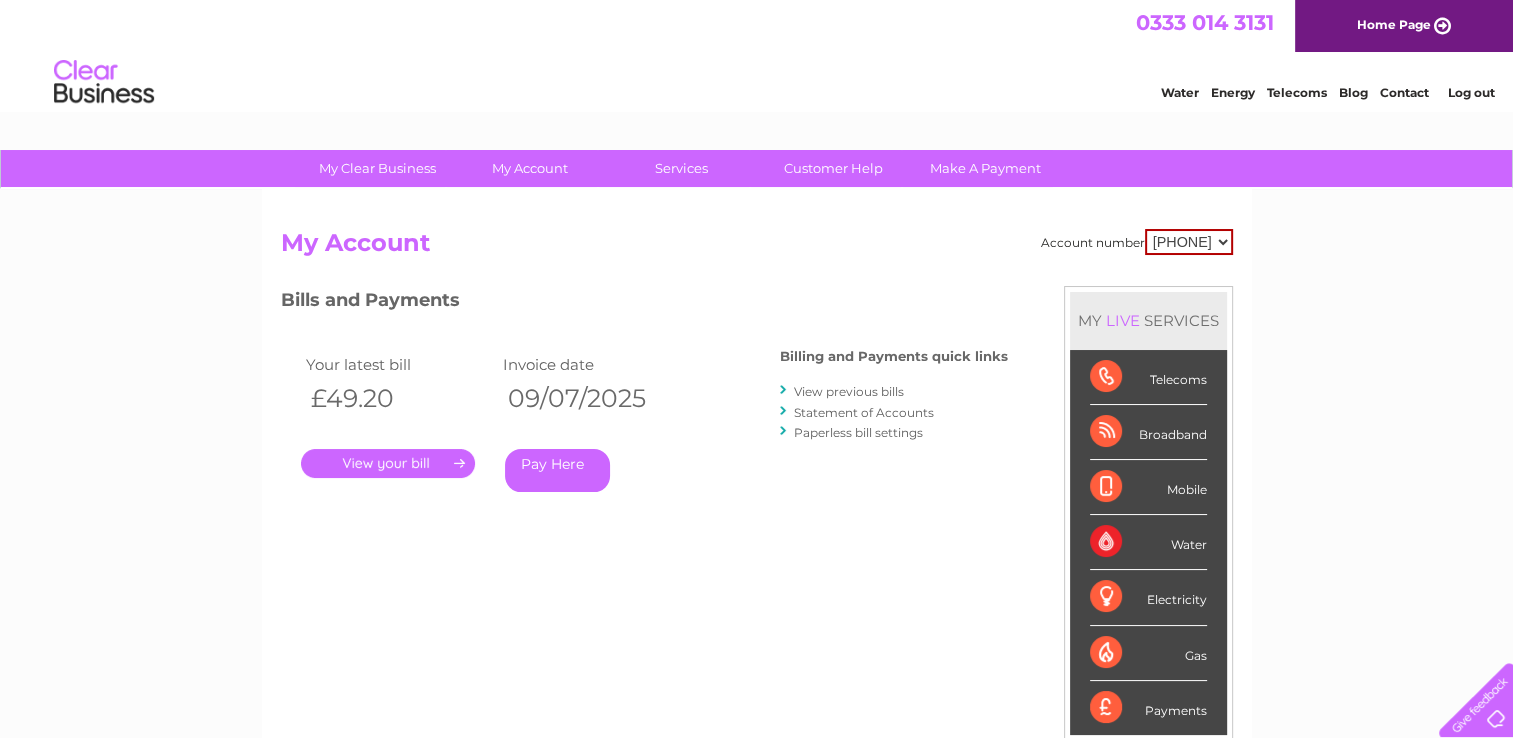 scroll, scrollTop: 0, scrollLeft: 0, axis: both 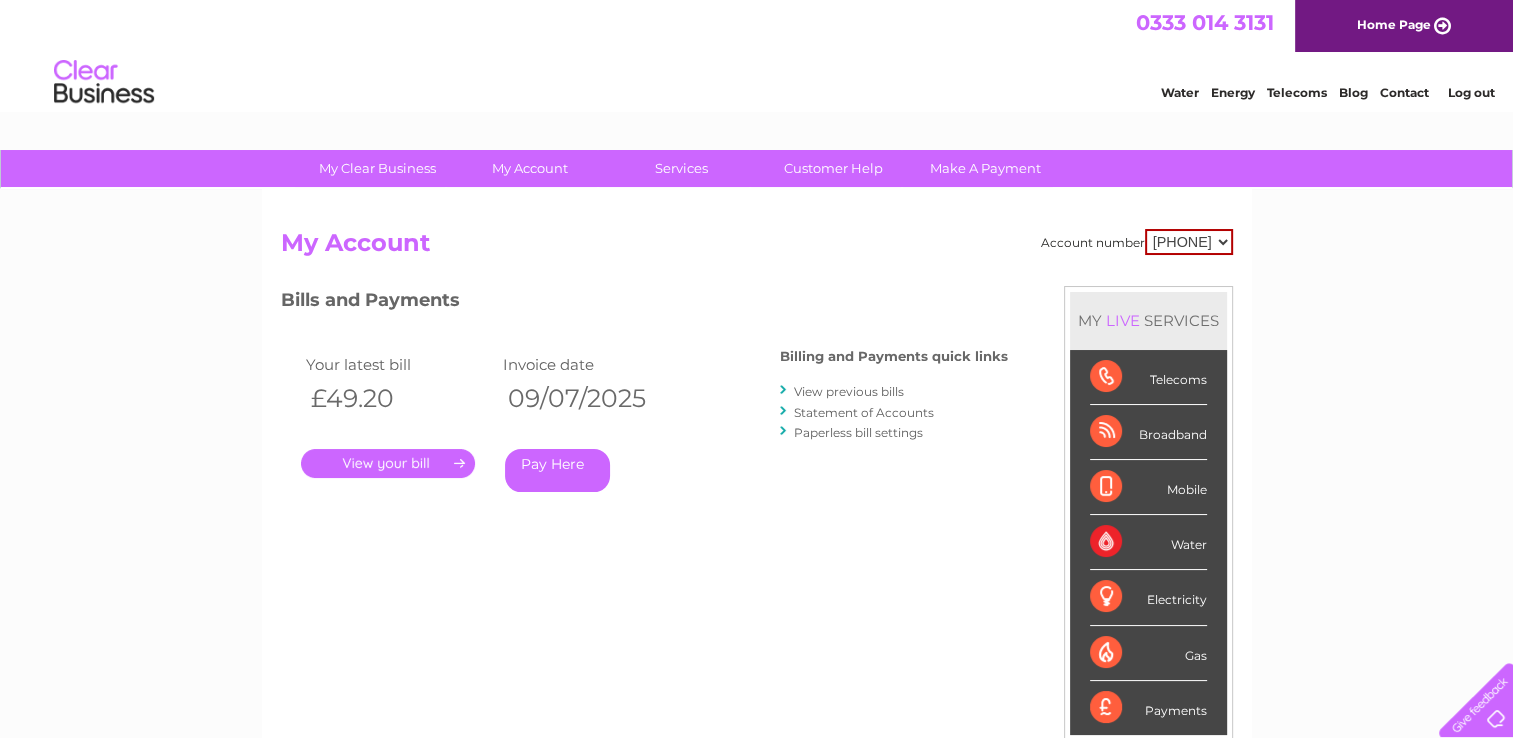 click on "View previous bills" at bounding box center (849, 391) 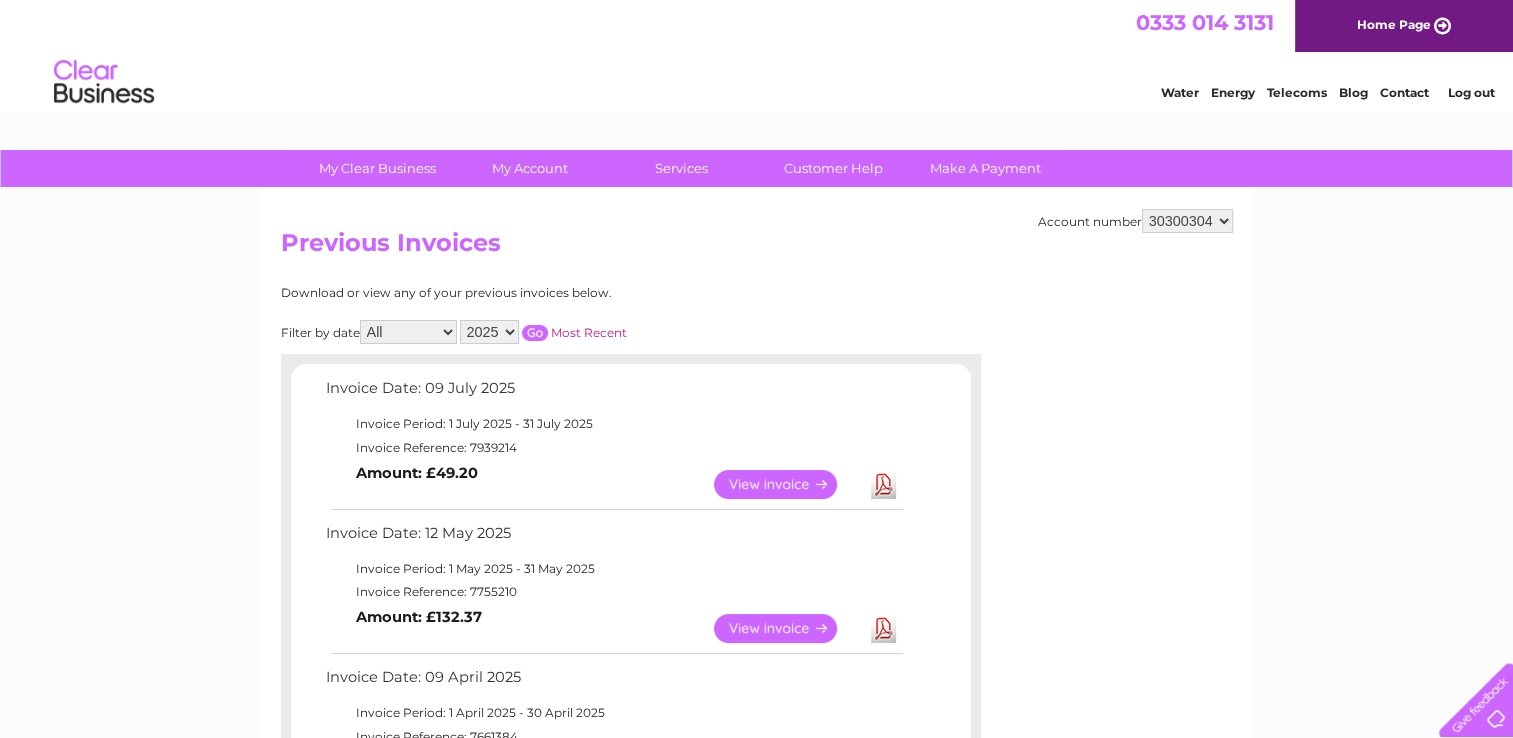 scroll, scrollTop: 0, scrollLeft: 0, axis: both 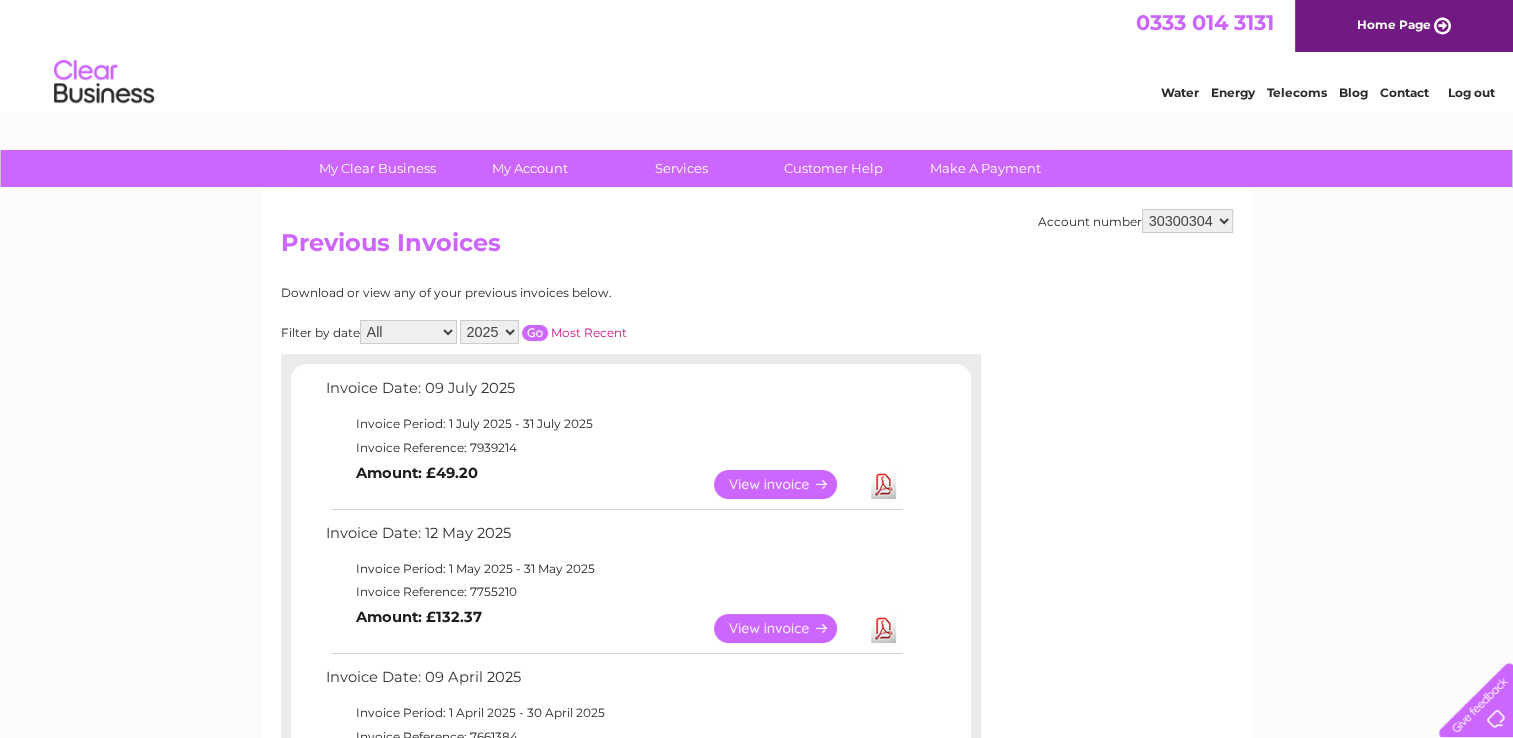click on "View" at bounding box center [787, 628] 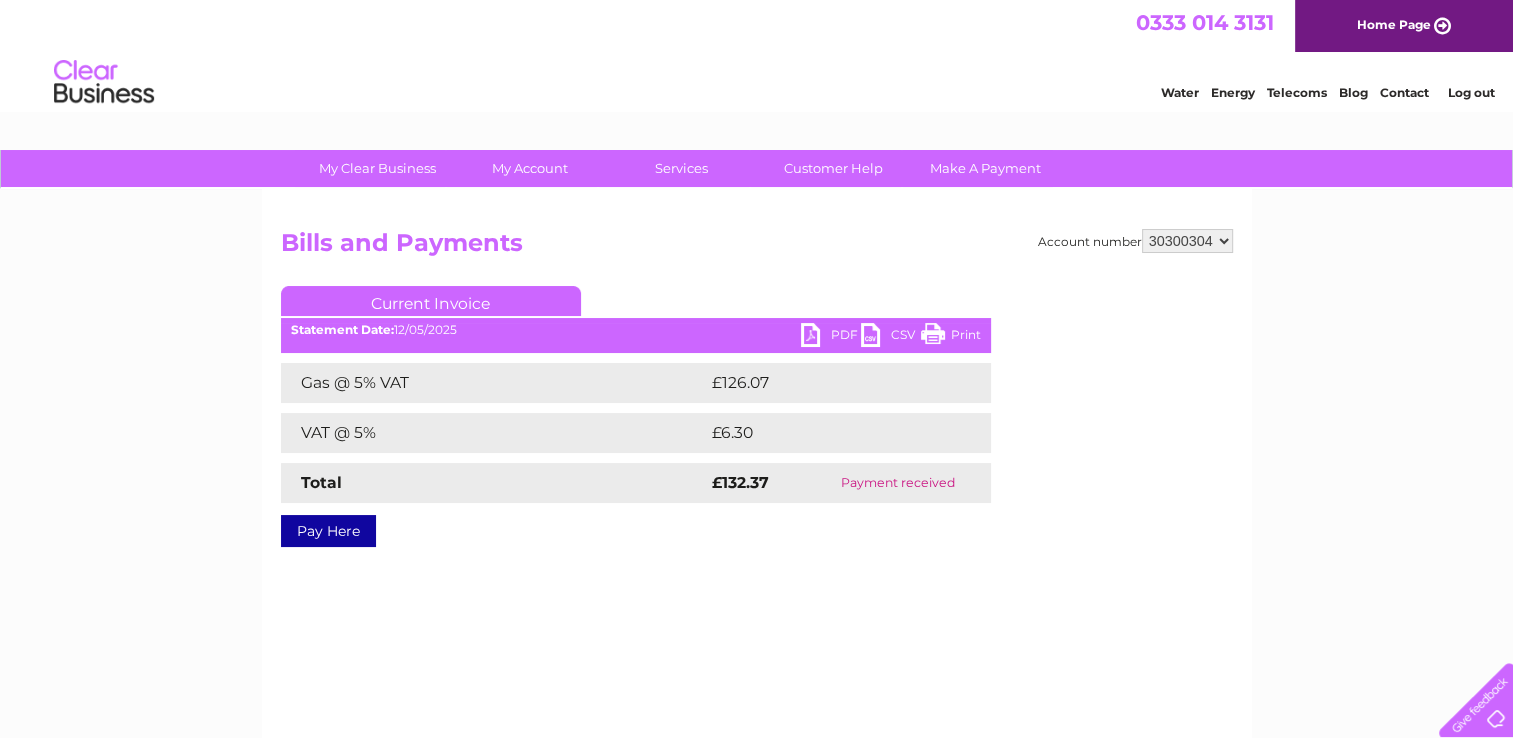 scroll, scrollTop: 0, scrollLeft: 0, axis: both 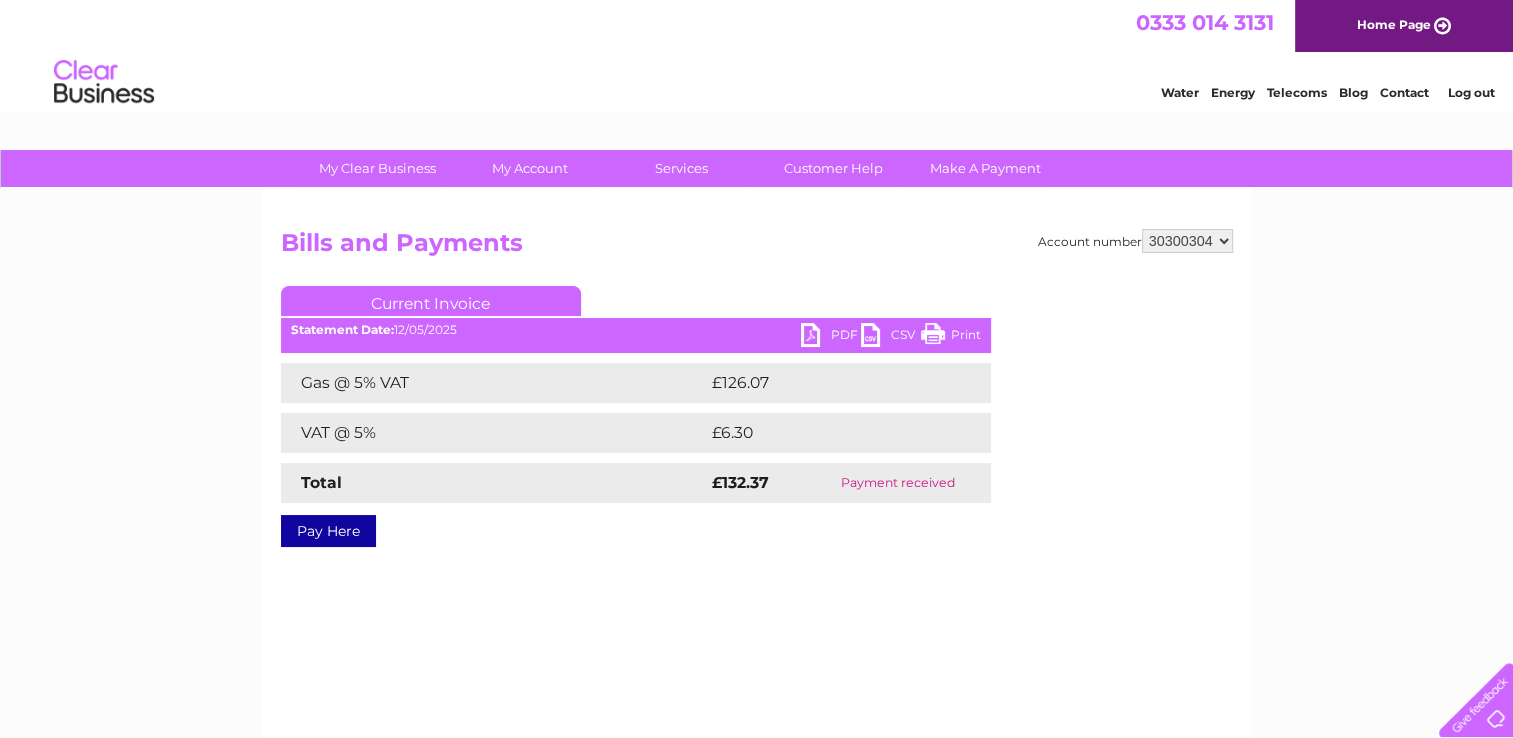 click on "PDF" at bounding box center (831, 337) 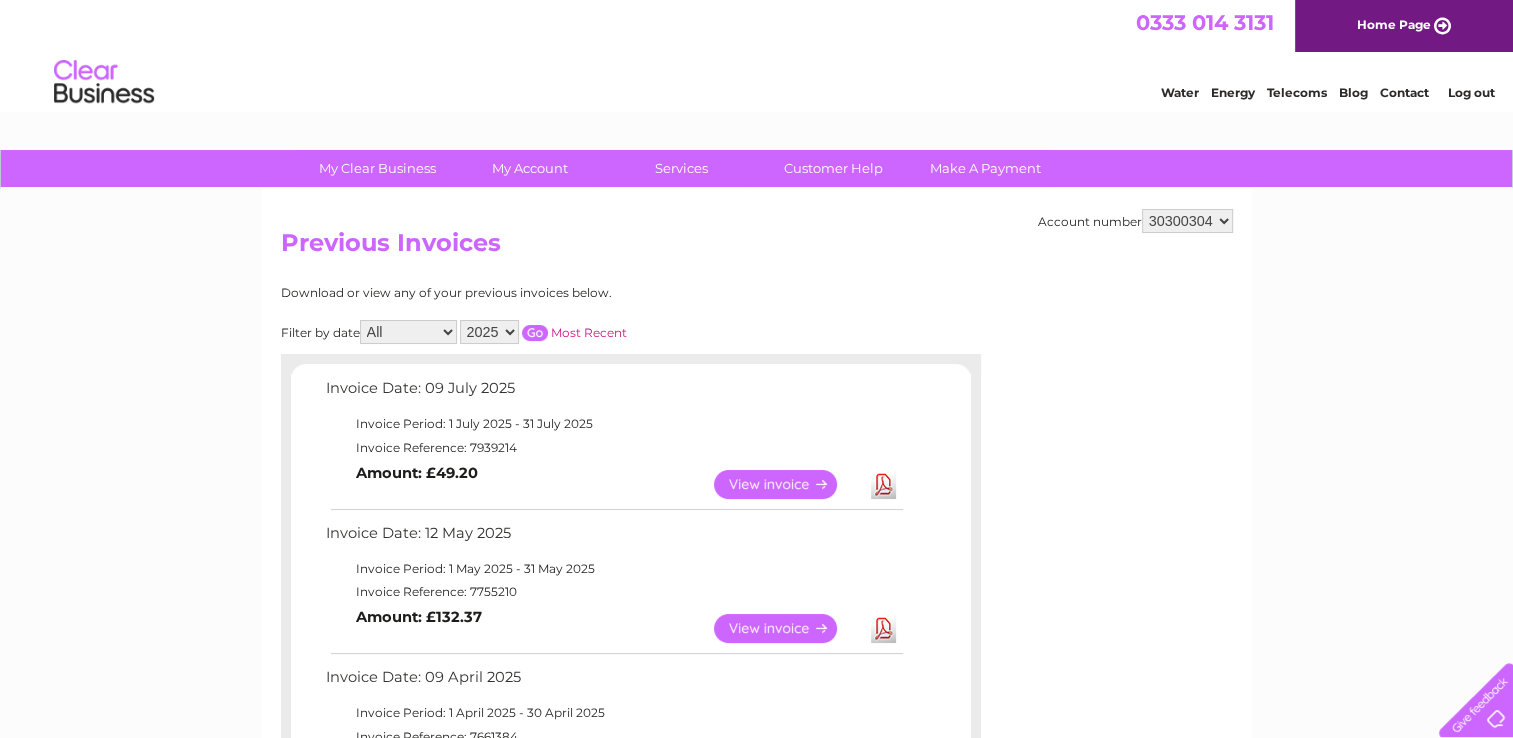 scroll, scrollTop: 0, scrollLeft: 0, axis: both 